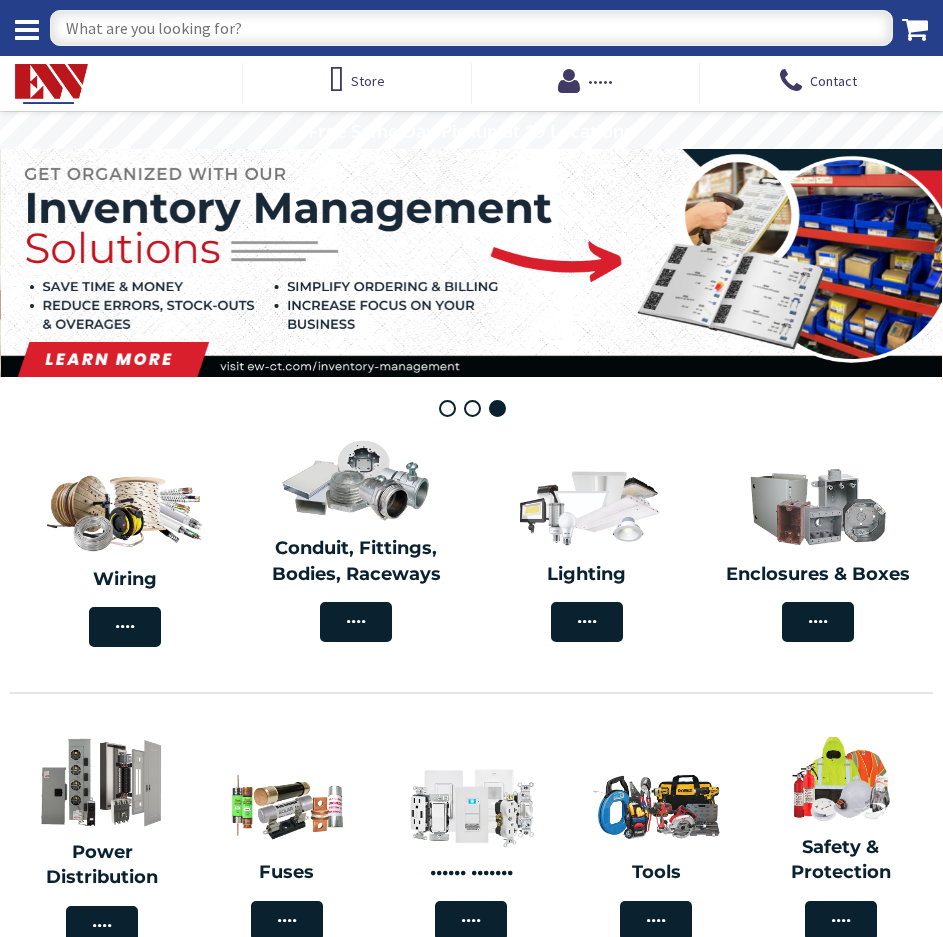 scroll, scrollTop: 0, scrollLeft: 0, axis: both 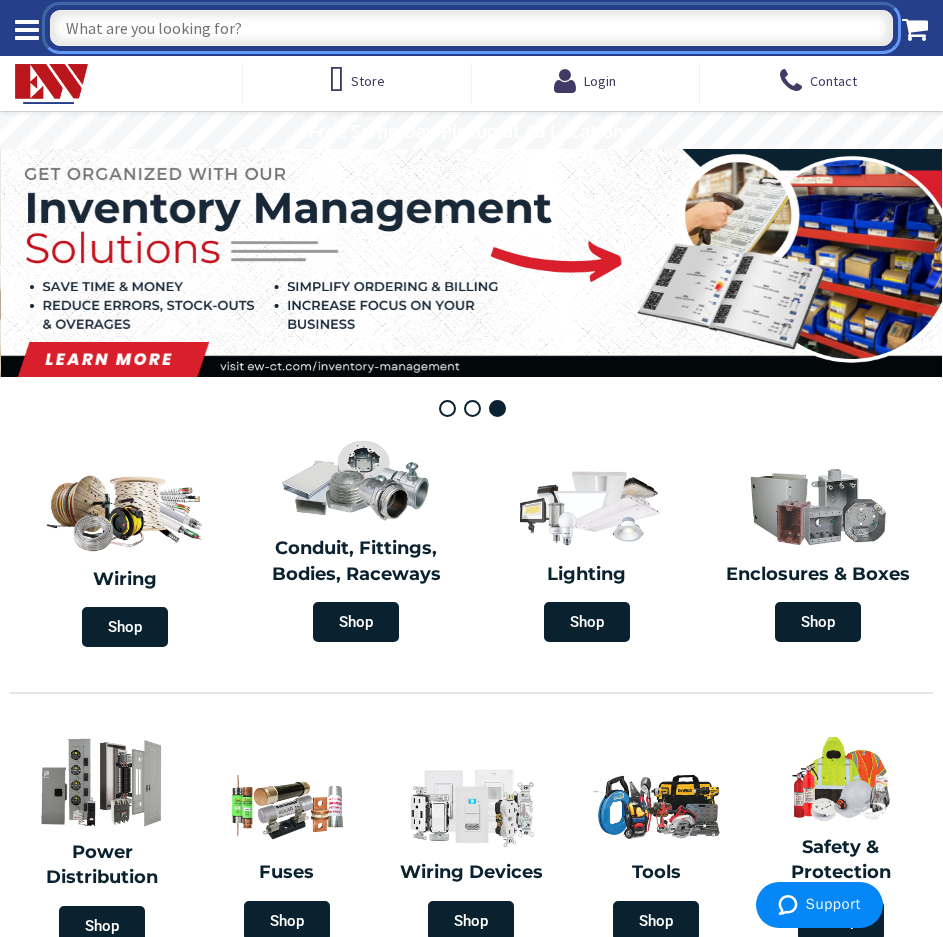 click at bounding box center [471, 28] 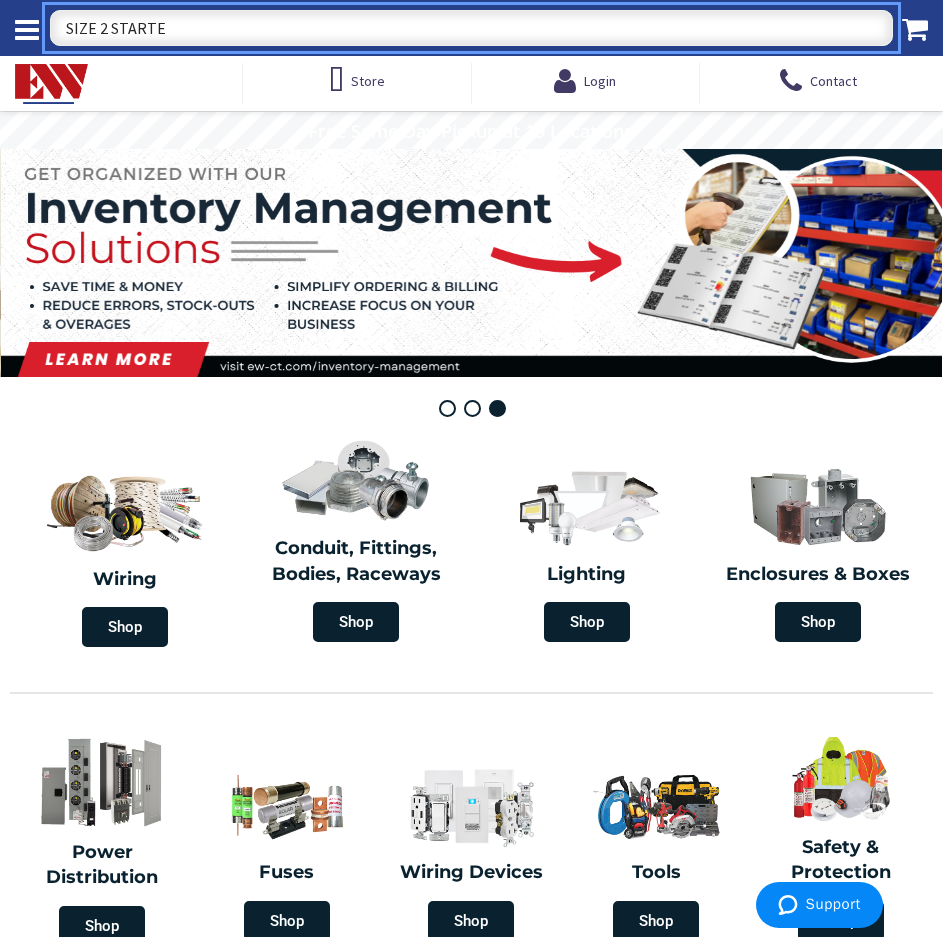 type on "SIZE 2 STARTER" 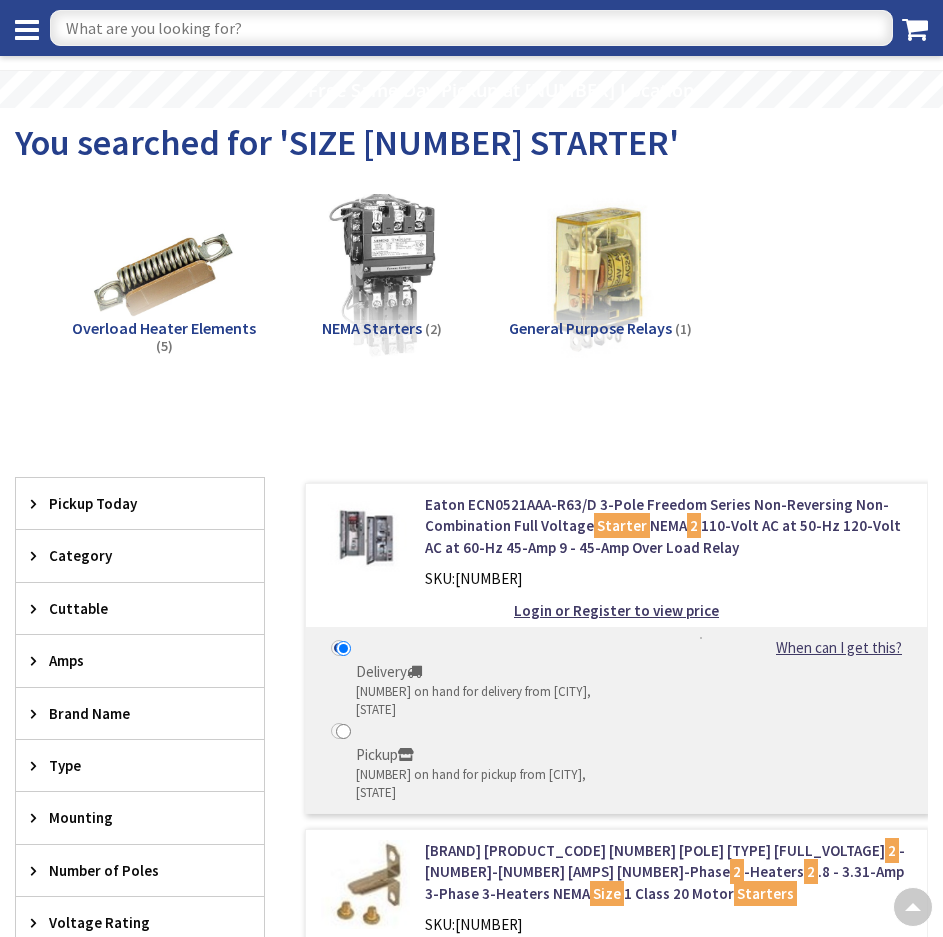 scroll, scrollTop: 600, scrollLeft: 0, axis: vertical 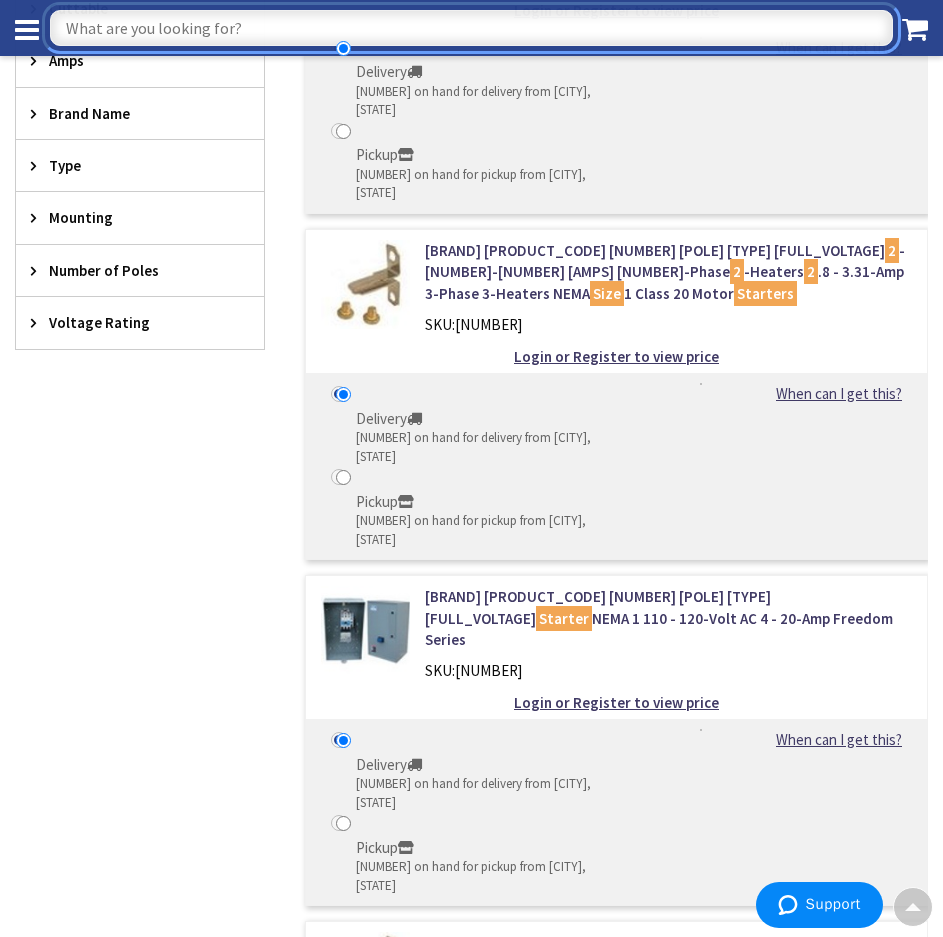 click at bounding box center (471, 28) 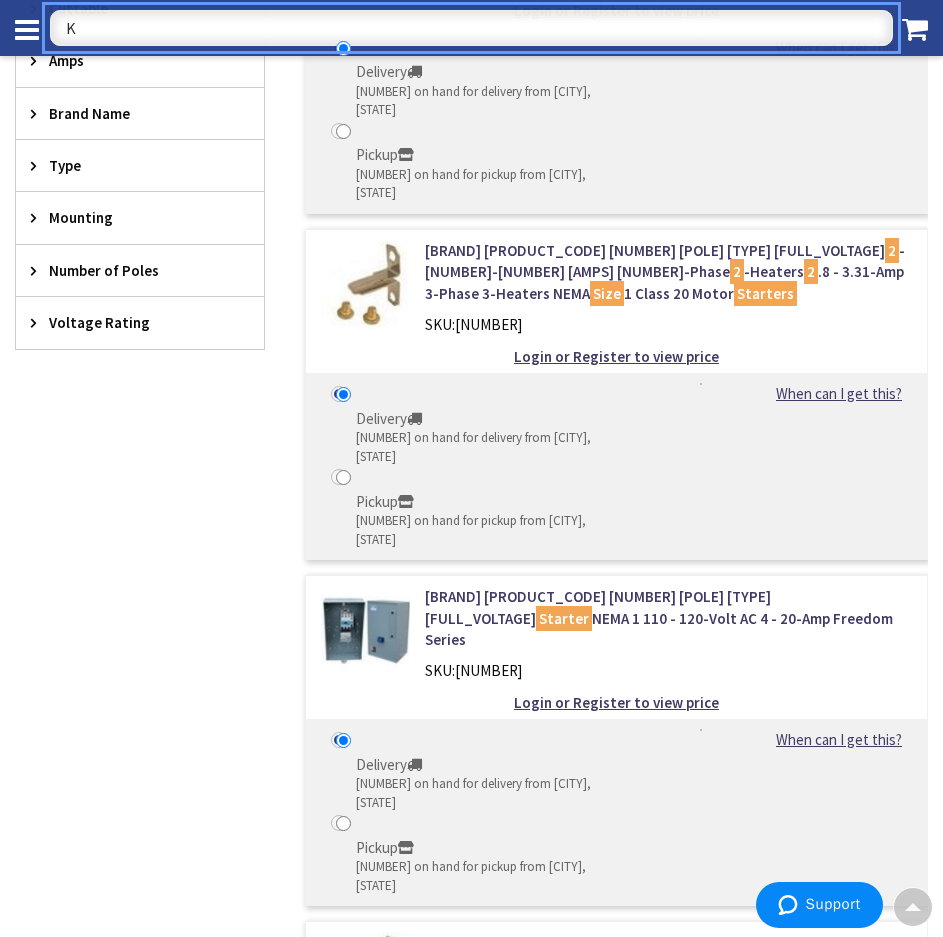 type on "KE" 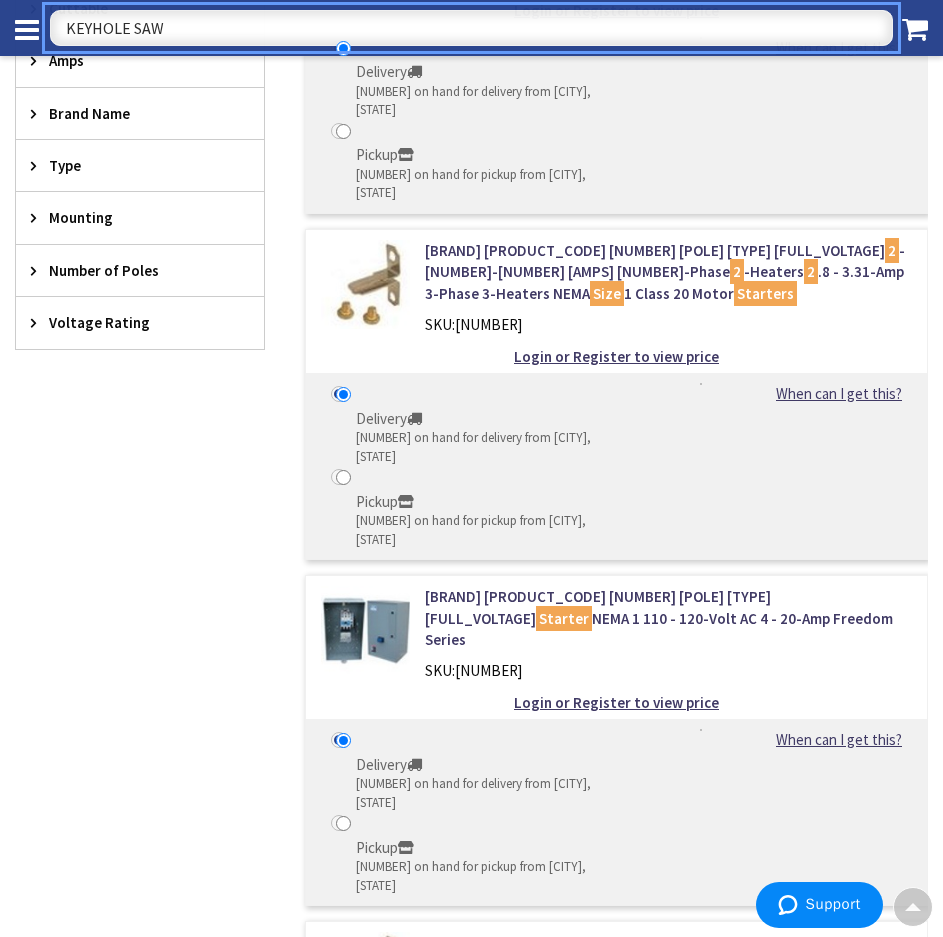 scroll, scrollTop: 0, scrollLeft: 0, axis: both 